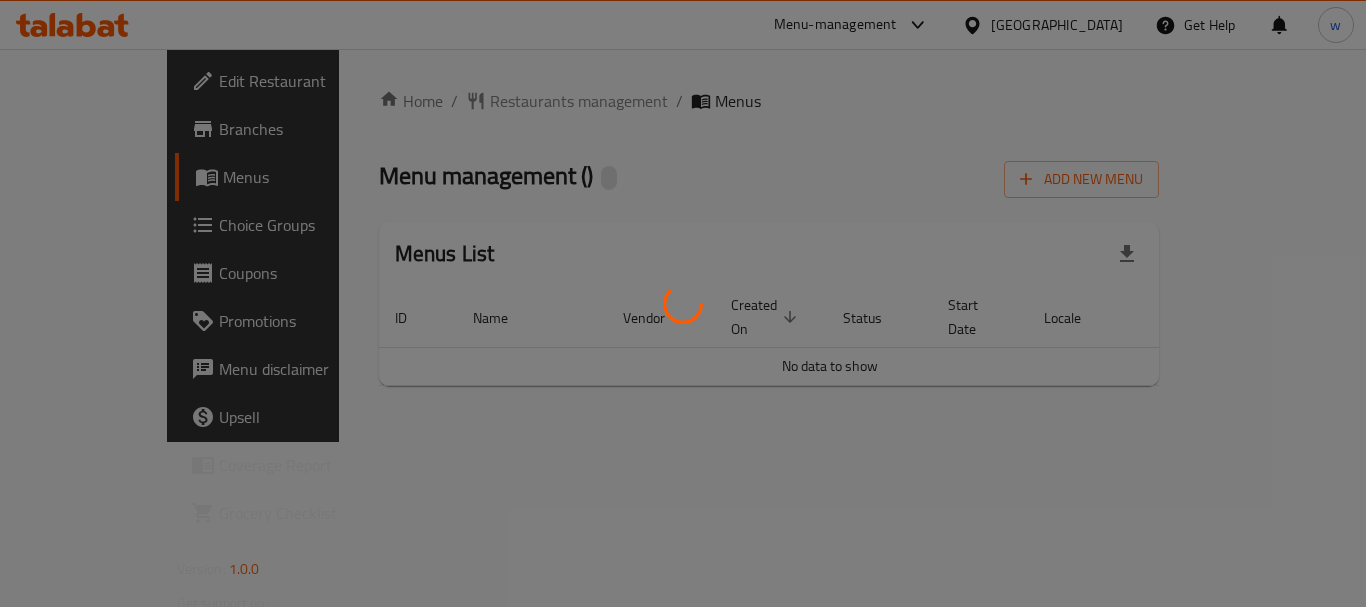 scroll, scrollTop: 0, scrollLeft: 0, axis: both 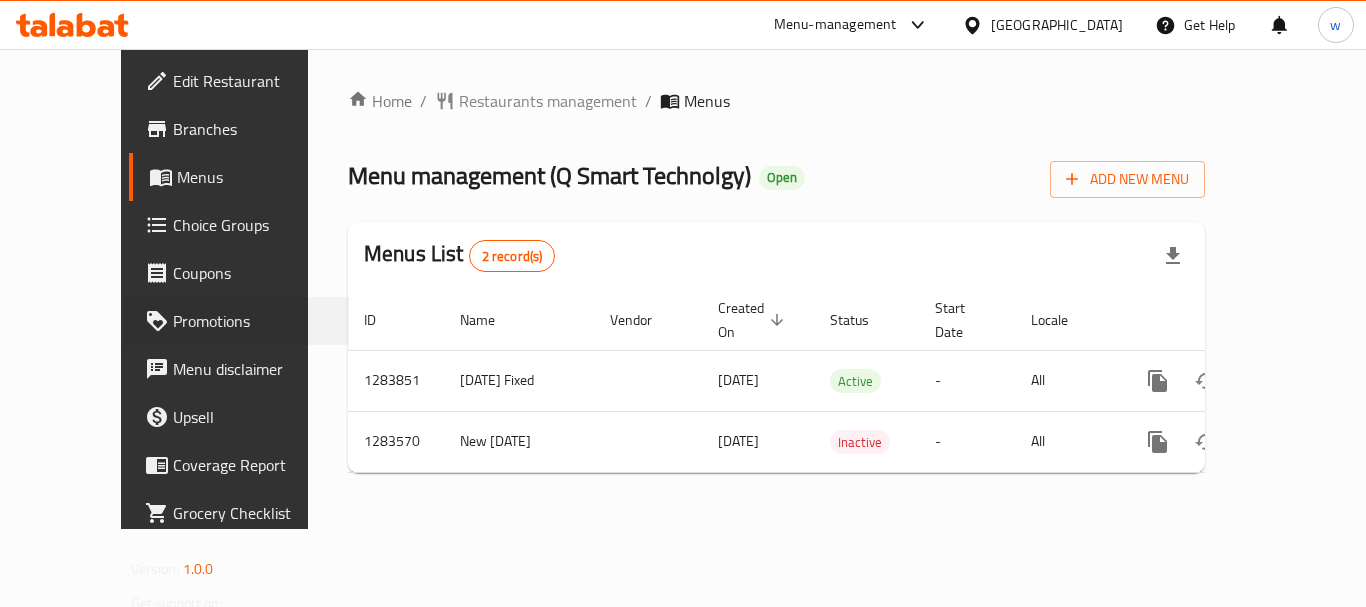 drag, startPoint x: -1, startPoint y: 343, endPoint x: -8, endPoint y: 363, distance: 21.189621 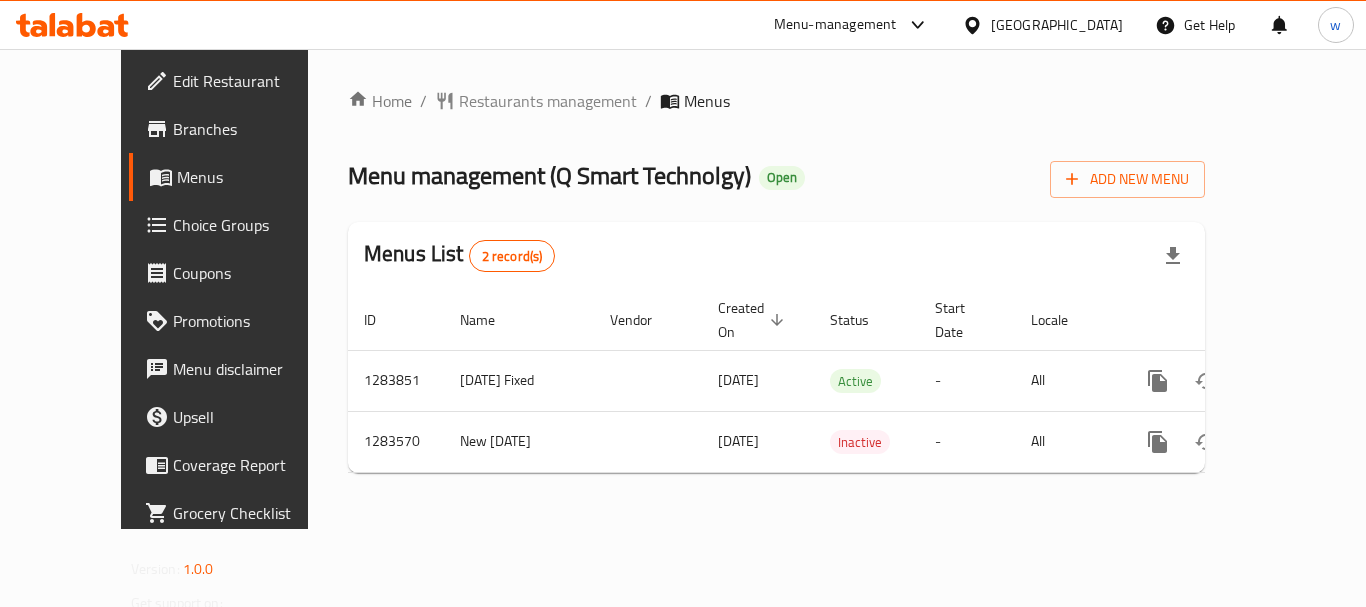drag, startPoint x: 913, startPoint y: 29, endPoint x: 909, endPoint y: 42, distance: 13.601471 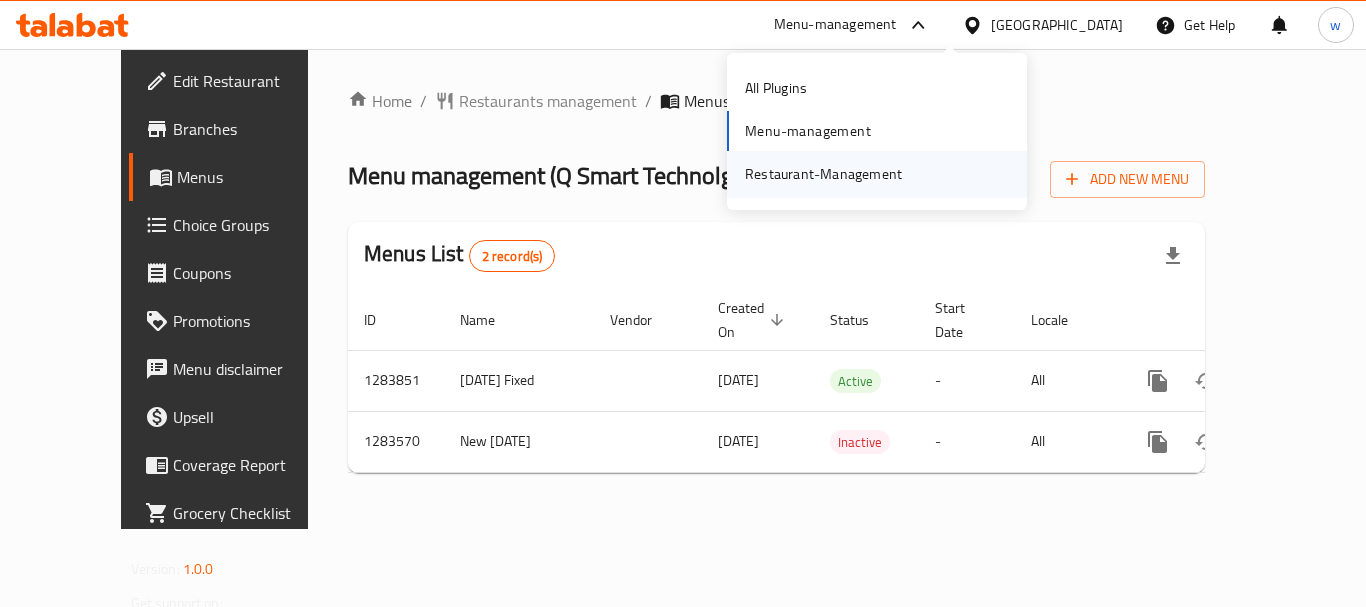 click on "Restaurant-Management" at bounding box center (823, 174) 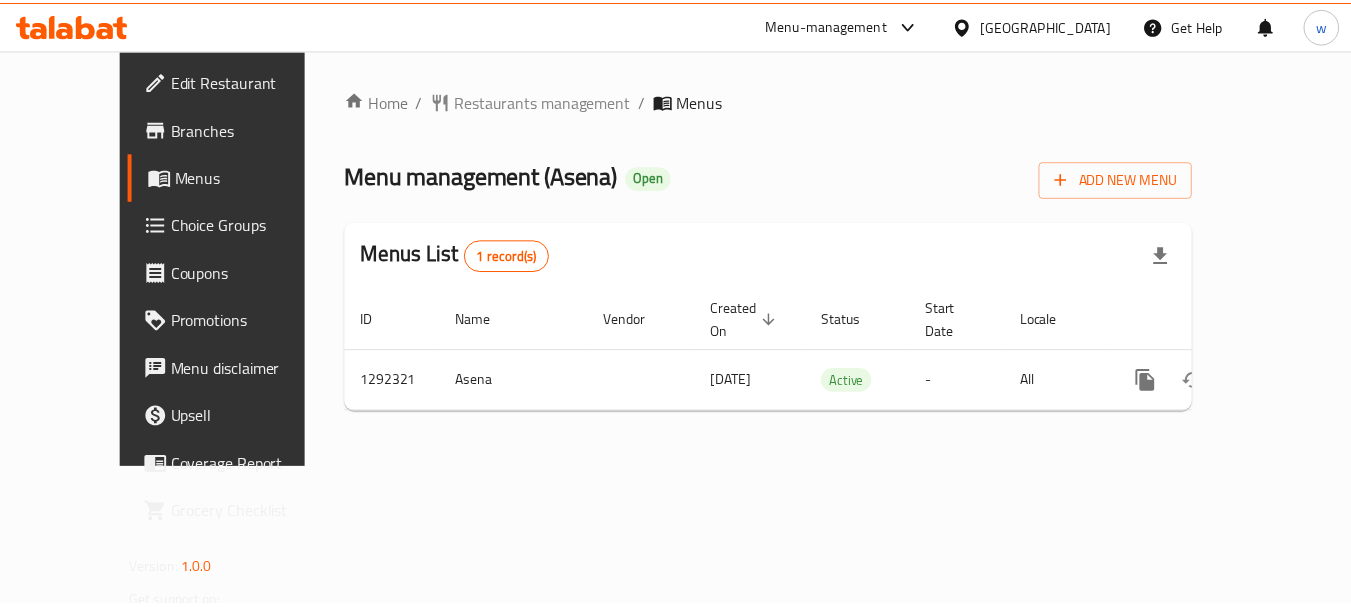 scroll, scrollTop: 0, scrollLeft: 0, axis: both 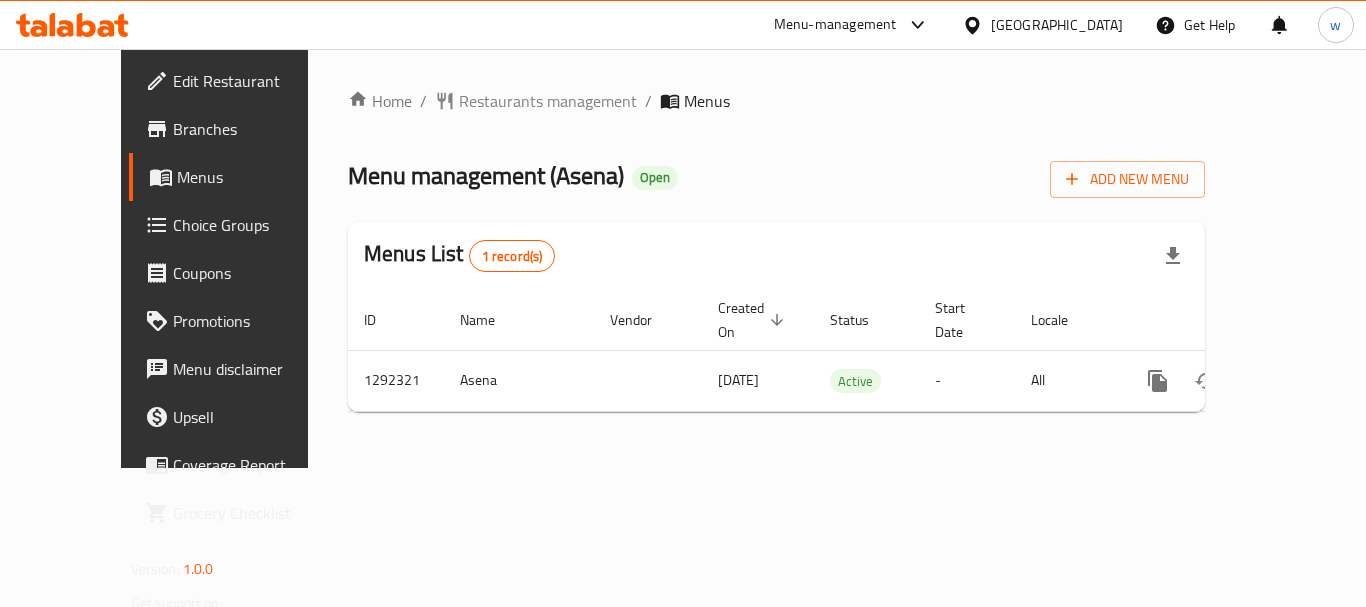 drag, startPoint x: 1078, startPoint y: 23, endPoint x: 1041, endPoint y: 46, distance: 43.56604 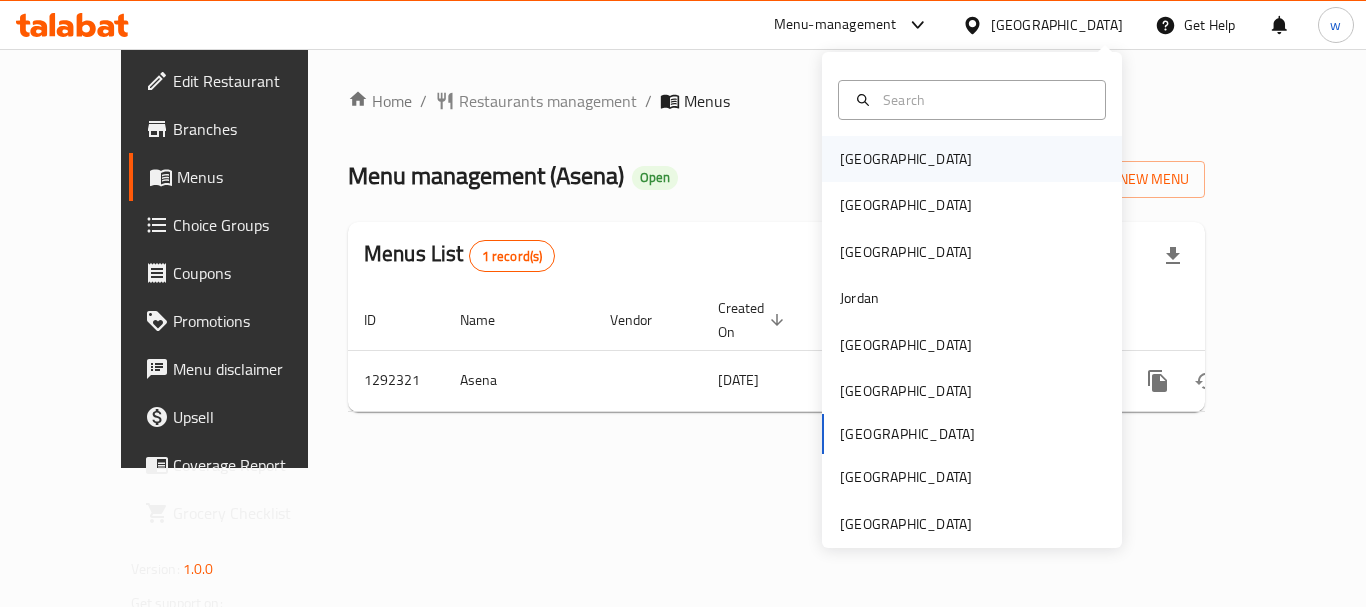 click on "[GEOGRAPHIC_DATA]" at bounding box center [972, 159] 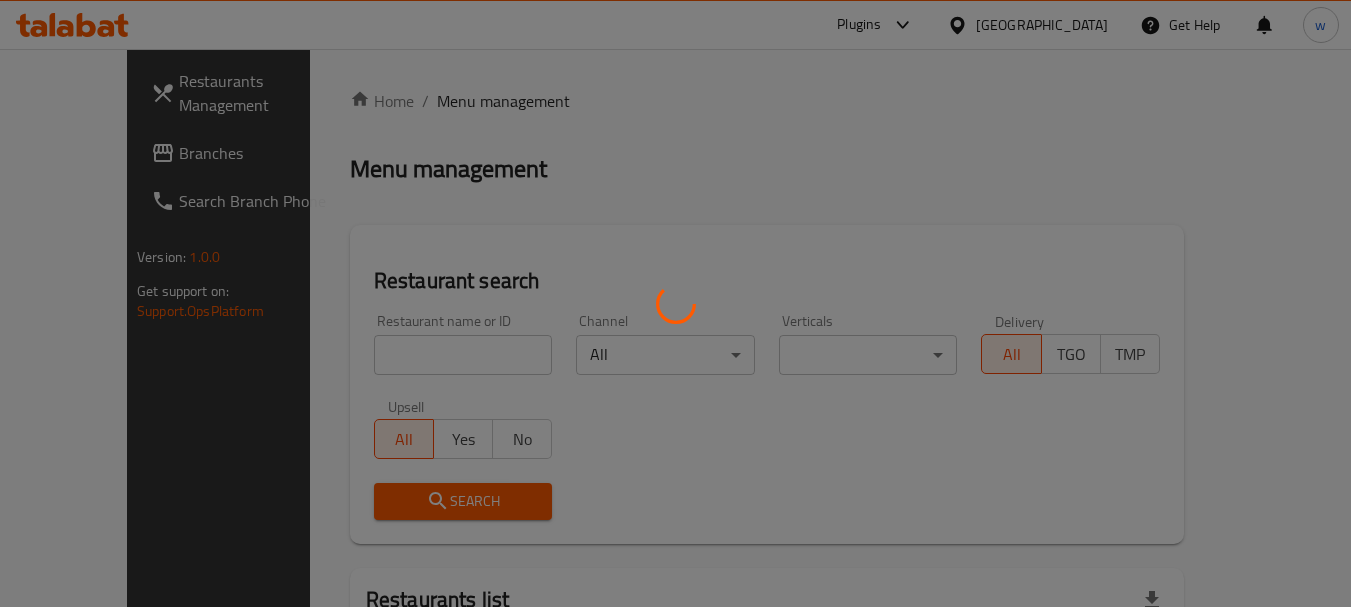 click at bounding box center (675, 303) 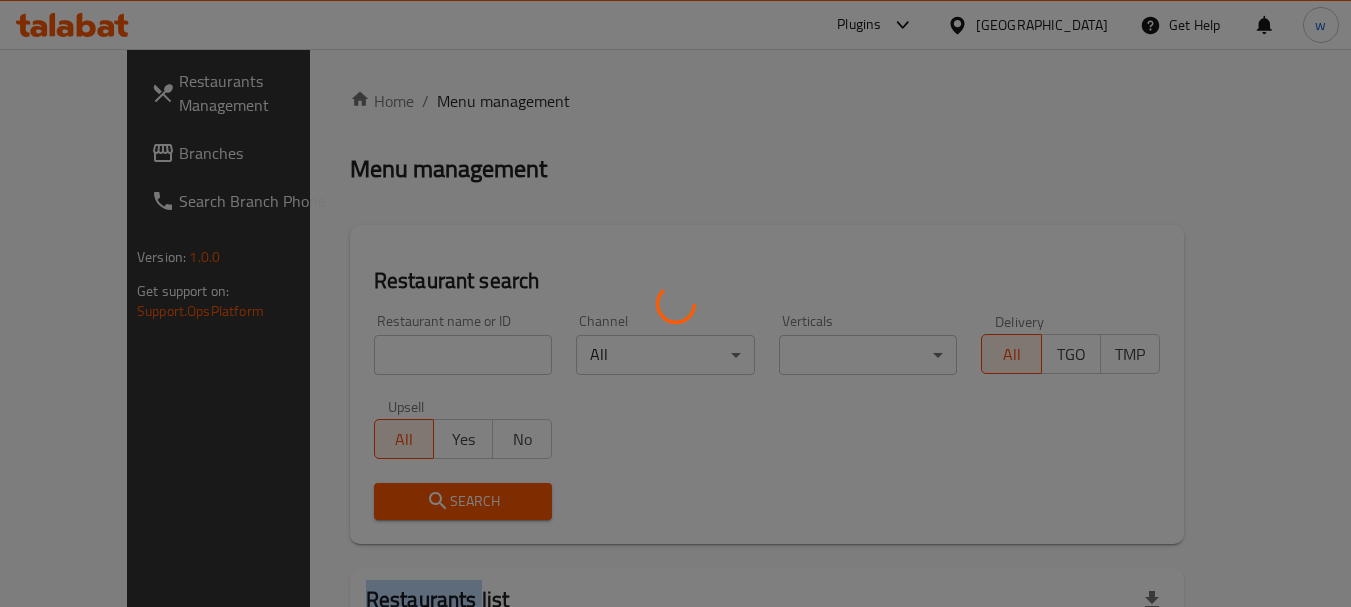 click at bounding box center [675, 303] 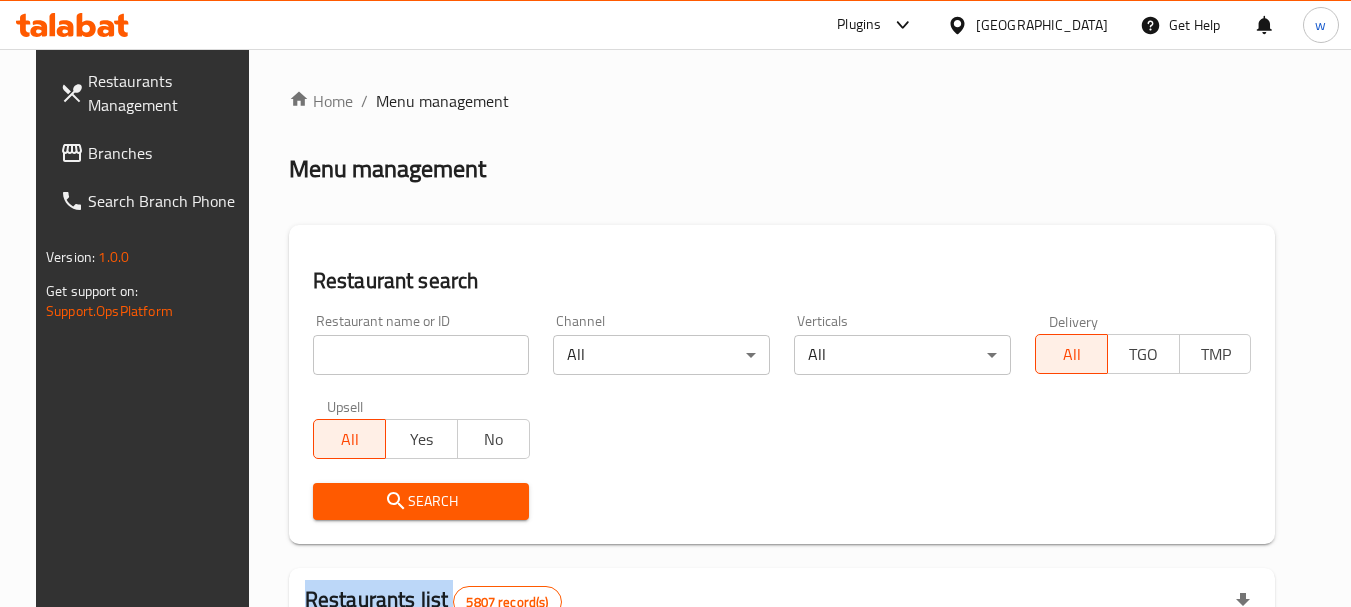 click on "Restaurants Management   Branches   Search Branch Phone  Version:    1.0.0  Get support on:    Support.OpsPlatform Home / Menu management Menu management Restaurant search Restaurant name or ID Restaurant name or ID Channel All ​ Verticals All ​ Delivery All TGO TMP Upsell All Yes No   Search Restaurants list   5807 record(s) ID sorted ascending Name (En) Name (Ar) Ref. Name Logo Branches Open Busy Closed POS group Status Action 332 Zeitouna زيتونة 4 0 0 0 OPEN 333 Carinos كارينوز 1 0 0 0 INACTIVE 334 Leila Min Lebnan ليلى من لبنان 3 1 0 0 OPEN 335 Johnny Rockets جوني روكيتس 4 0 0 0 INACTIVE 336 Hussien حسين 1 0 0 0 INACTIVE 337 2466 2466 1 0 0 0 INACTIVE 341 Healthy Calorie هيلثي كالوري 7 2 0 1 OPEN 344 Franks A Lot فرانكس ألوت 2 1 0 0 OPEN 346 Mr.Candy مستر.كاندي 1 0 0 0 INACTIVE 351 REDPAN BURGER STEAK رد بان برجر ستيك 1 0 0 0 INACTIVE Rows per page: 10 1-10 of 5807" at bounding box center (676, 643) 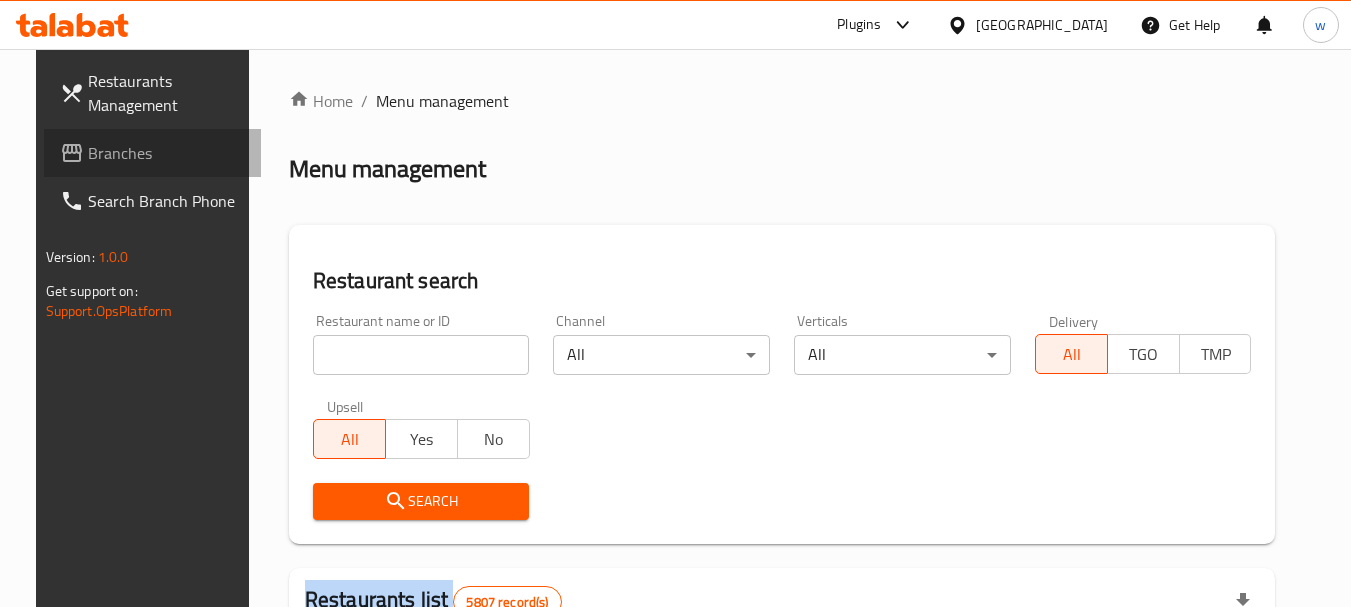 click on "Branches" at bounding box center (153, 153) 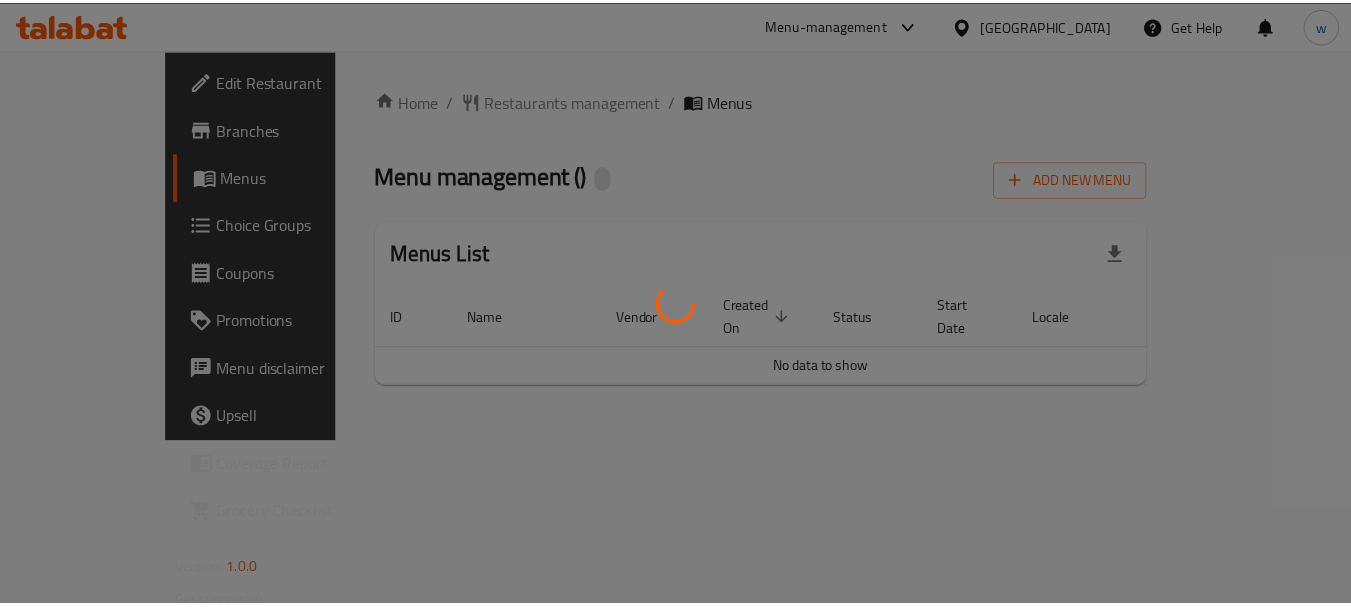 scroll, scrollTop: 0, scrollLeft: 0, axis: both 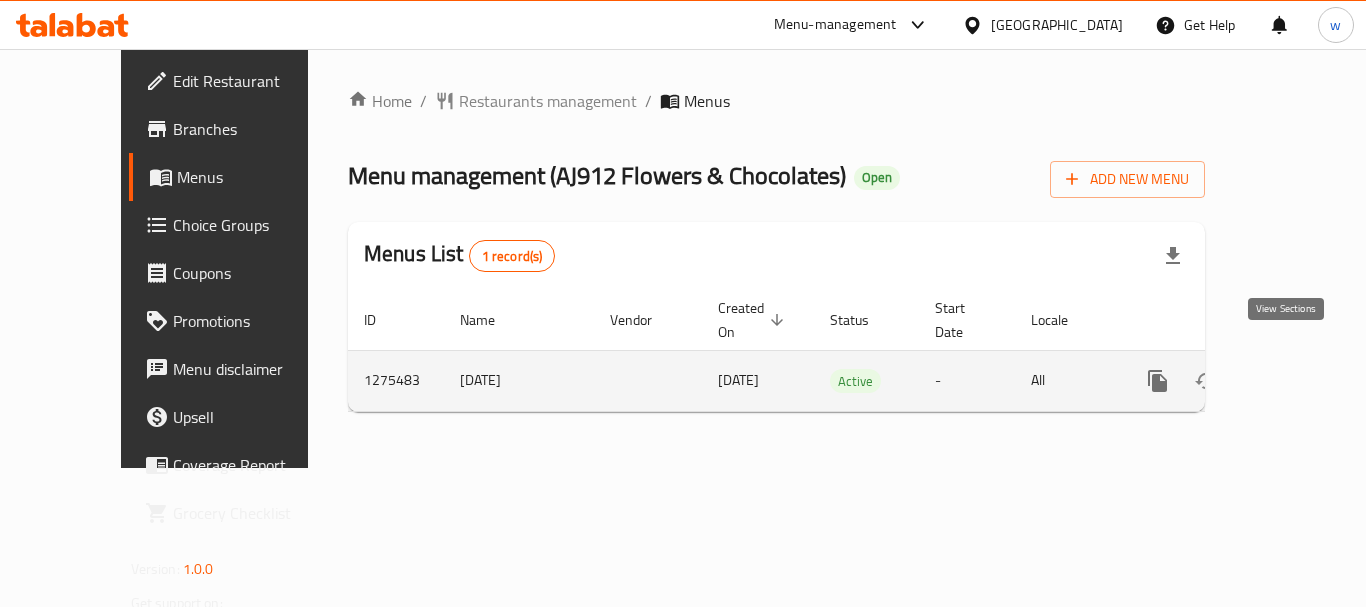 click 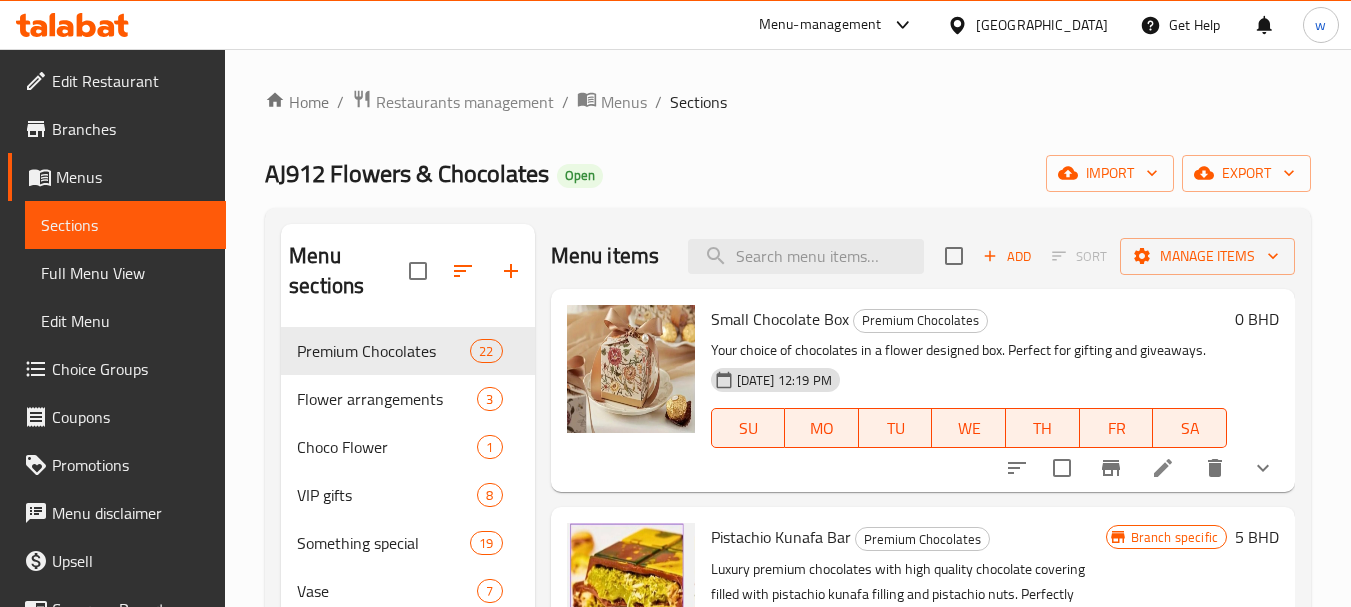 click on "Choice Groups" at bounding box center (117, 369) 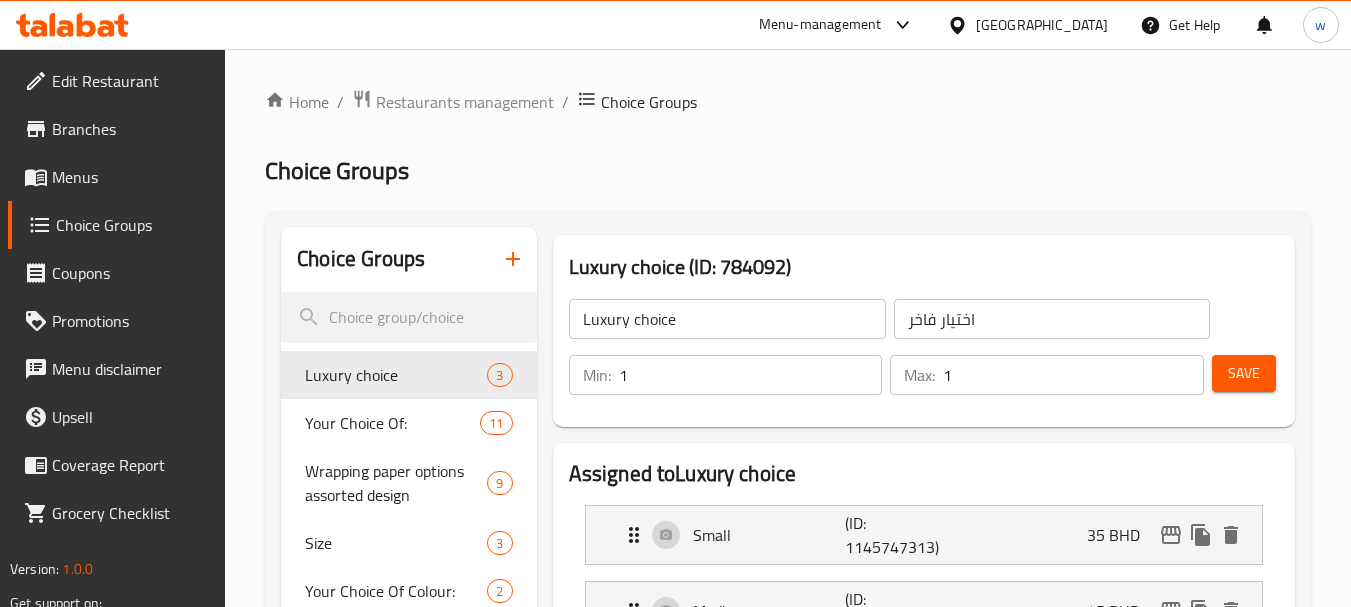 scroll, scrollTop: 100, scrollLeft: 0, axis: vertical 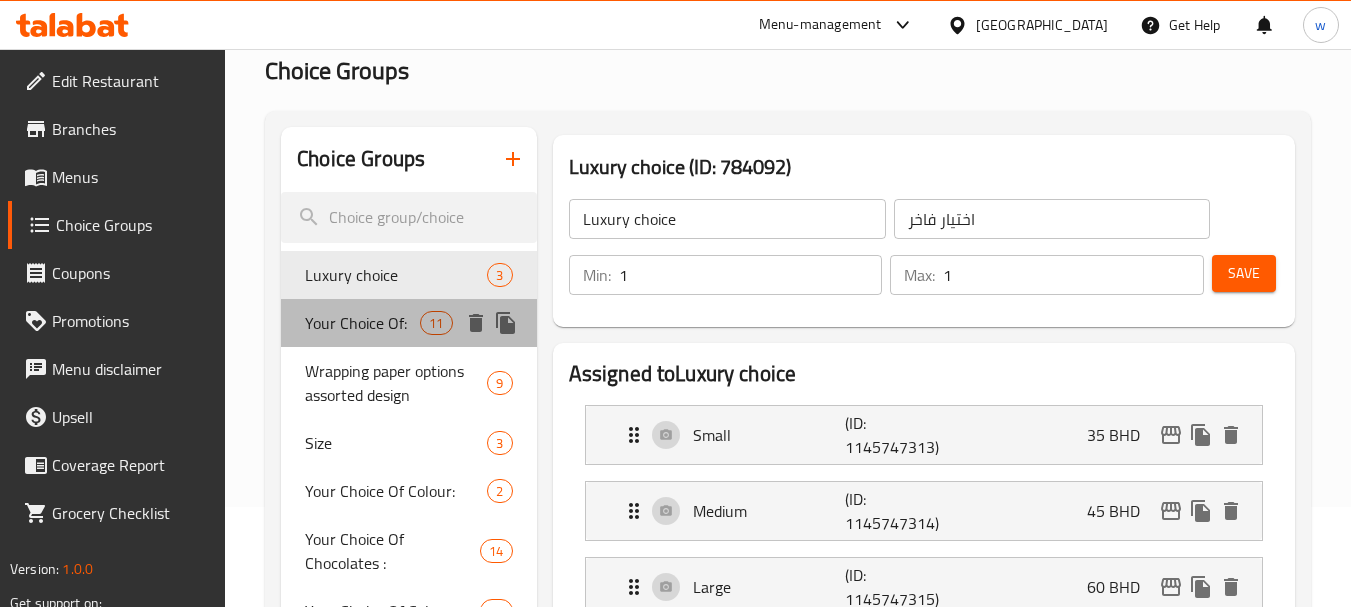 click on "Your Choice Of:" at bounding box center [362, 323] 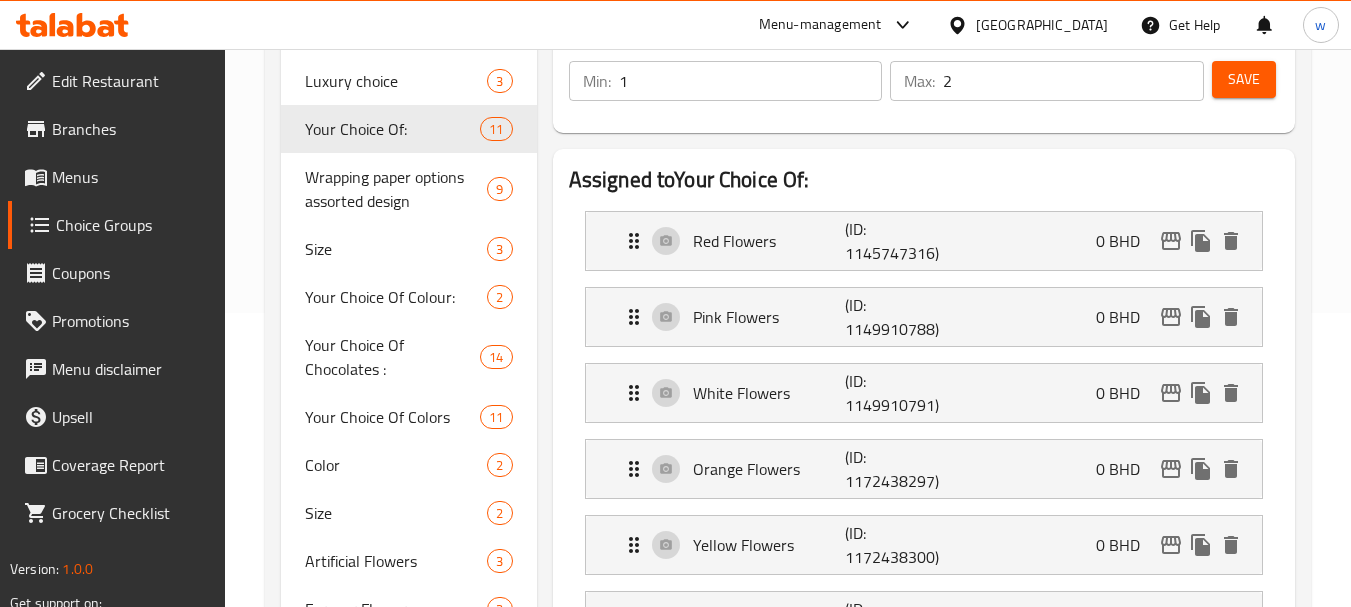scroll, scrollTop: 200, scrollLeft: 0, axis: vertical 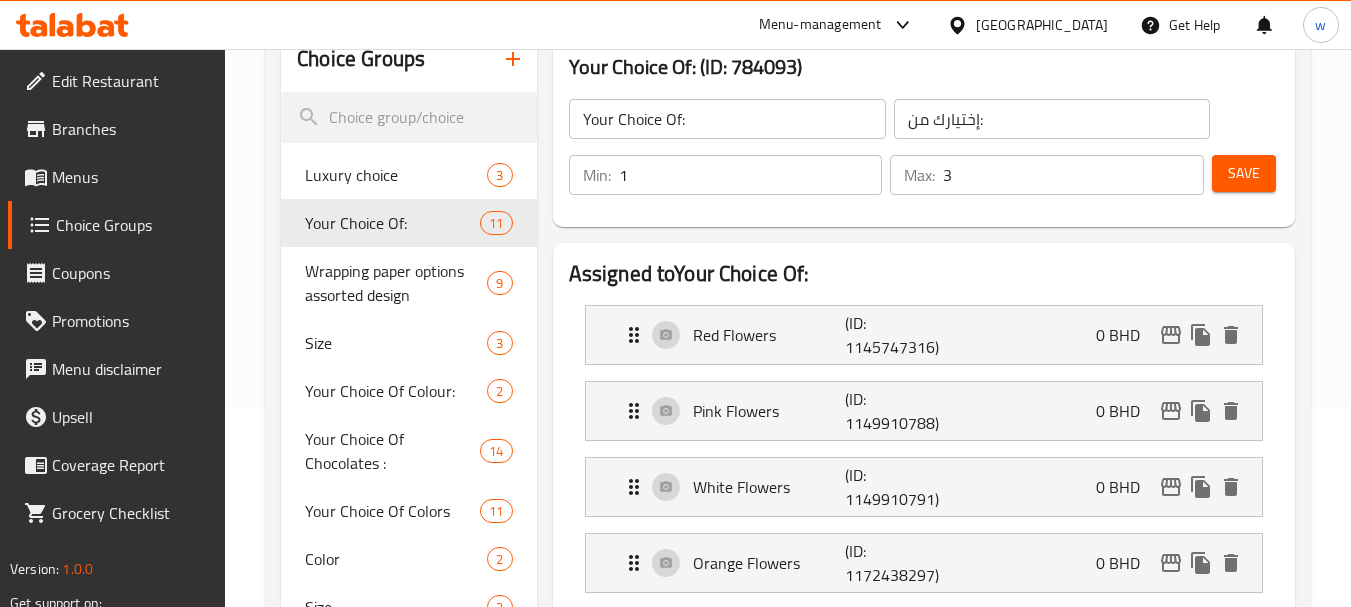 click on "3" at bounding box center (1073, 175) 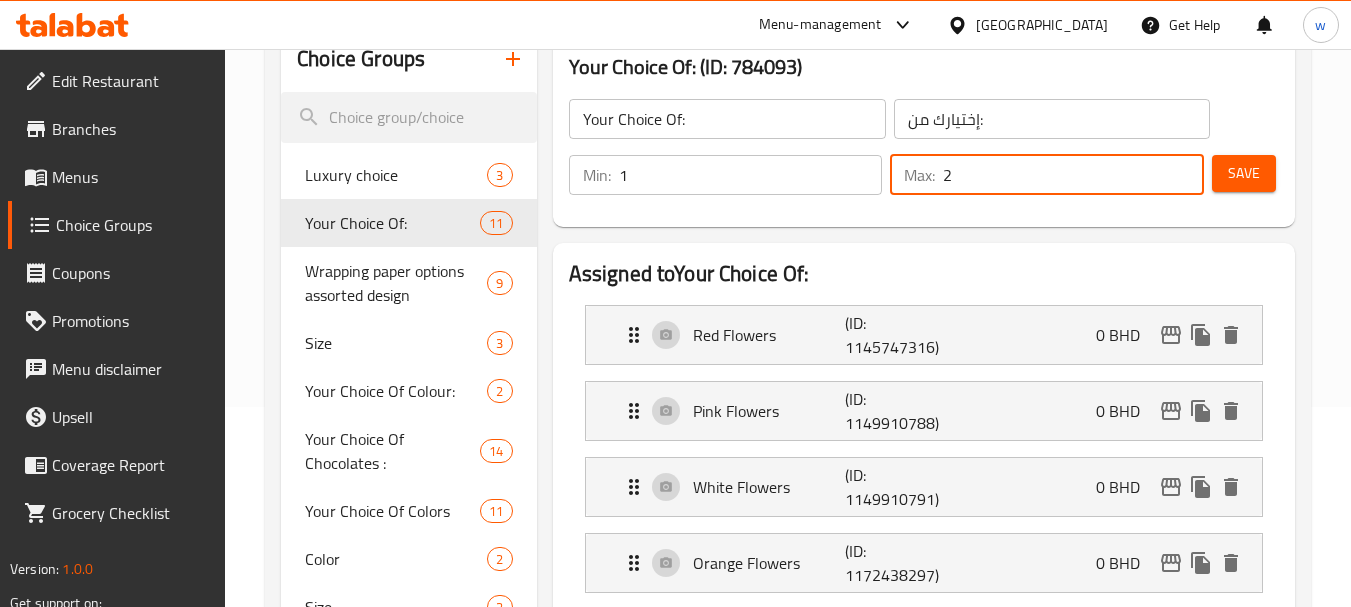 click on "2" at bounding box center (1073, 175) 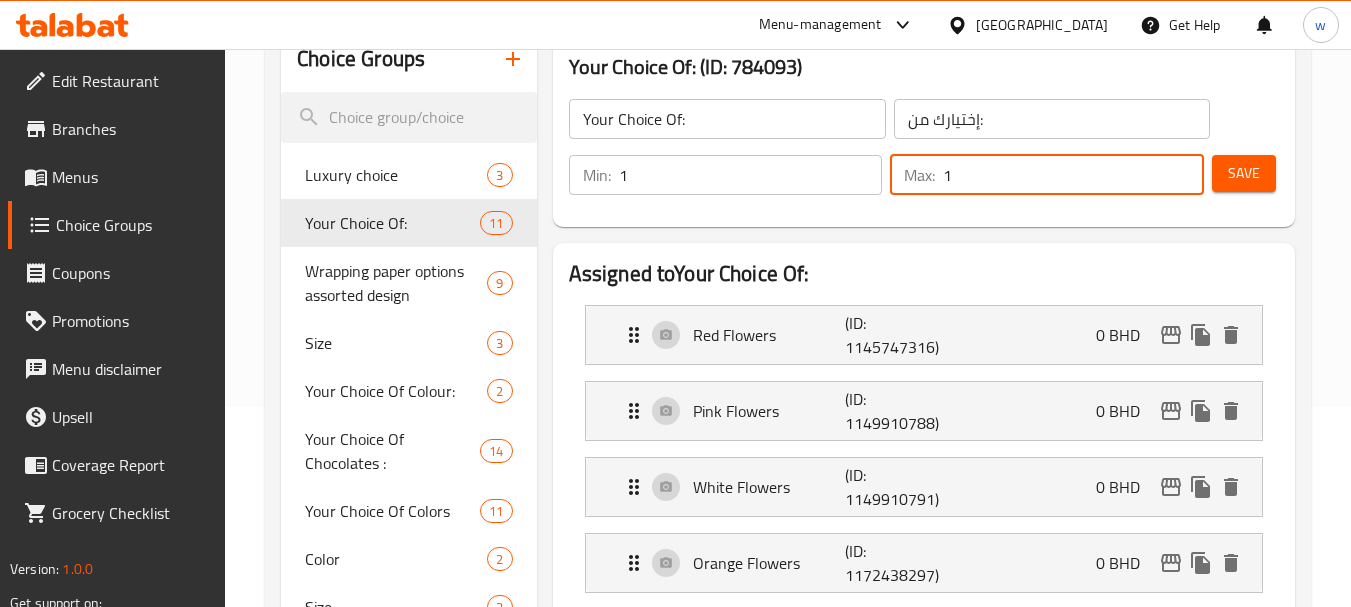 type on "1" 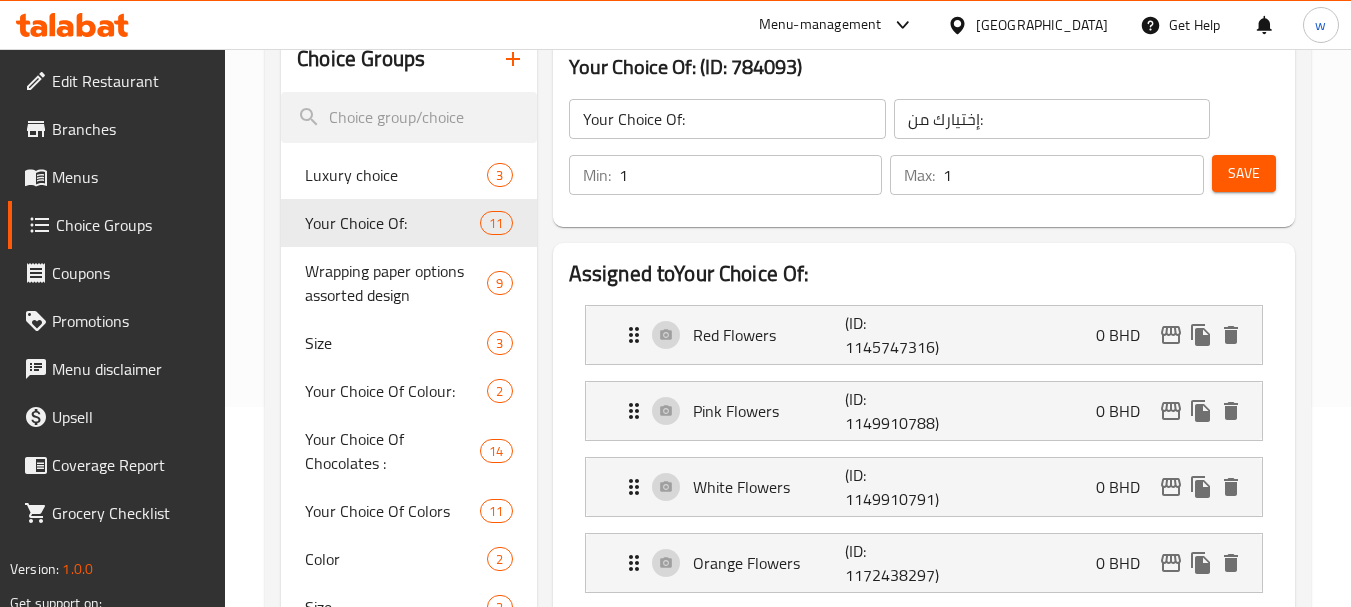 click on "Save" at bounding box center [1244, 173] 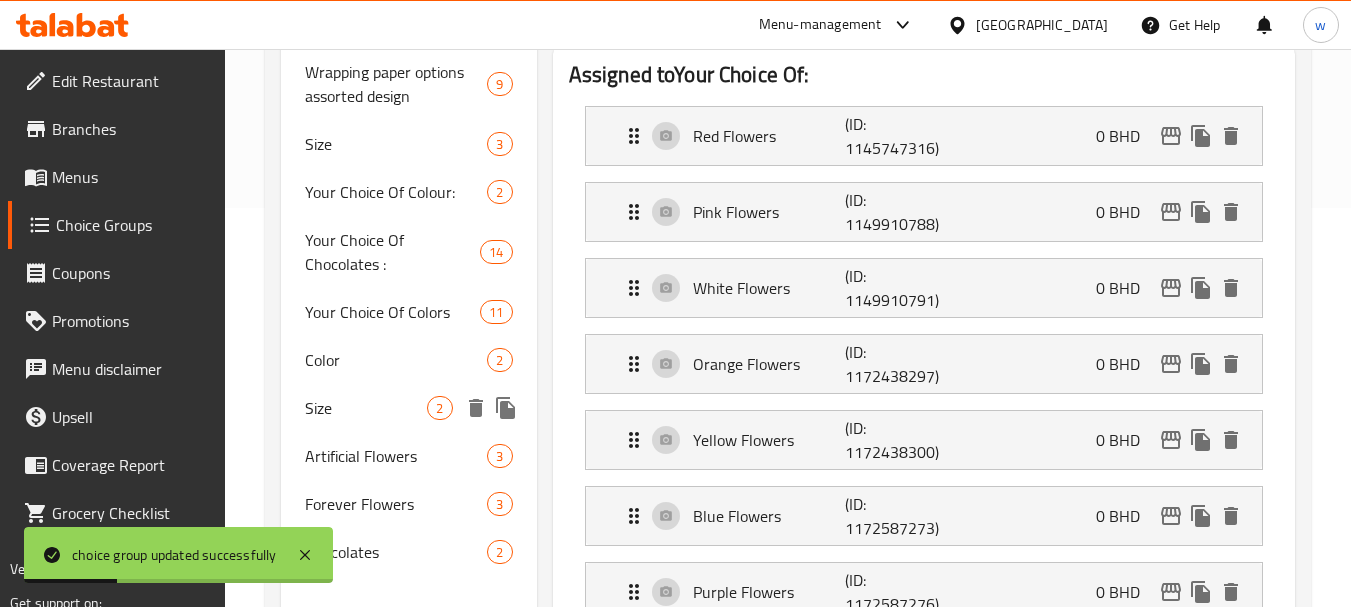 scroll, scrollTop: 400, scrollLeft: 0, axis: vertical 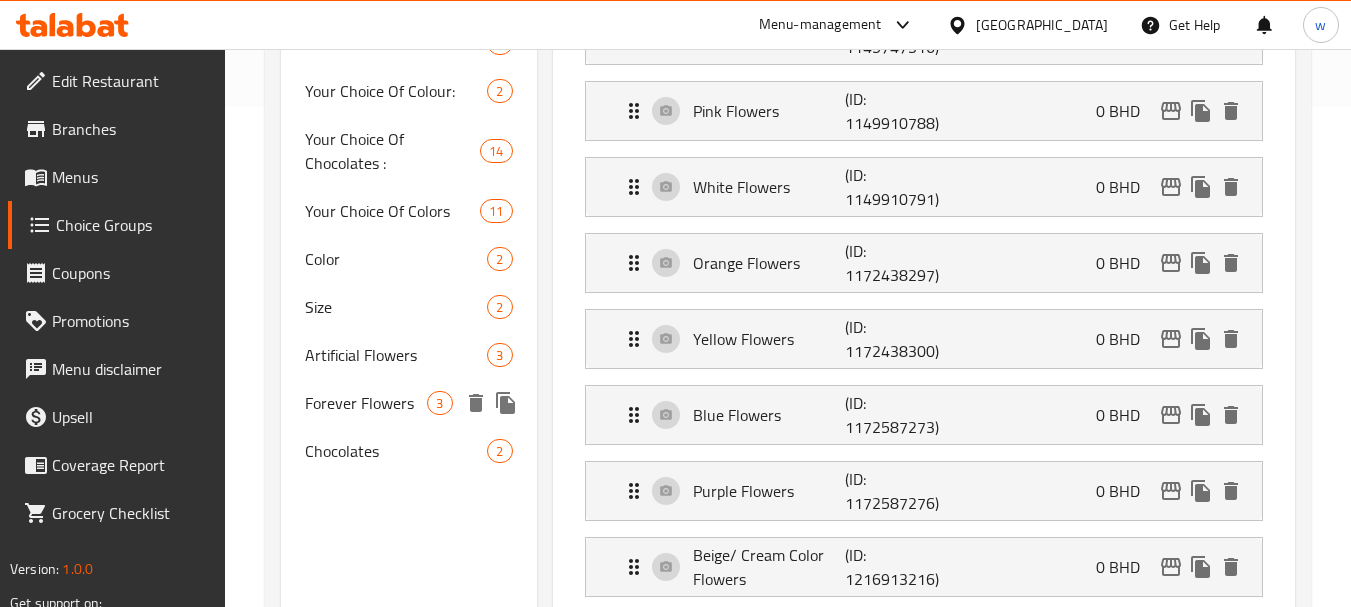 click on "Forever Flowers" at bounding box center (366, 403) 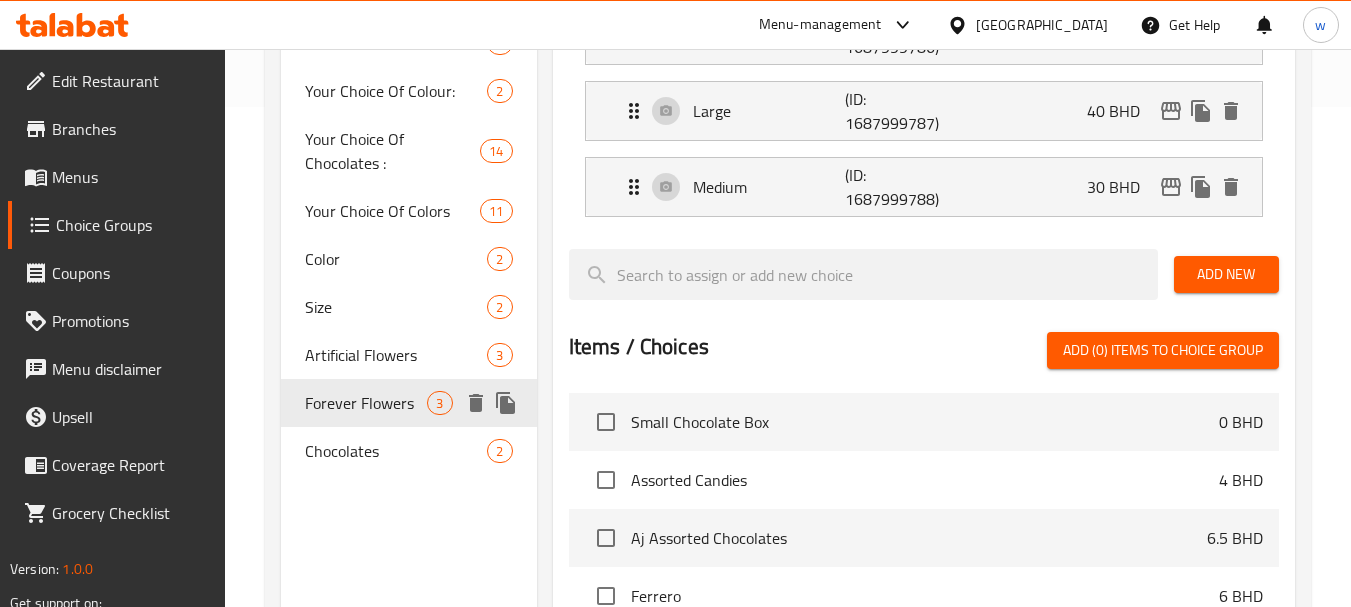 type on "Forever Flowers" 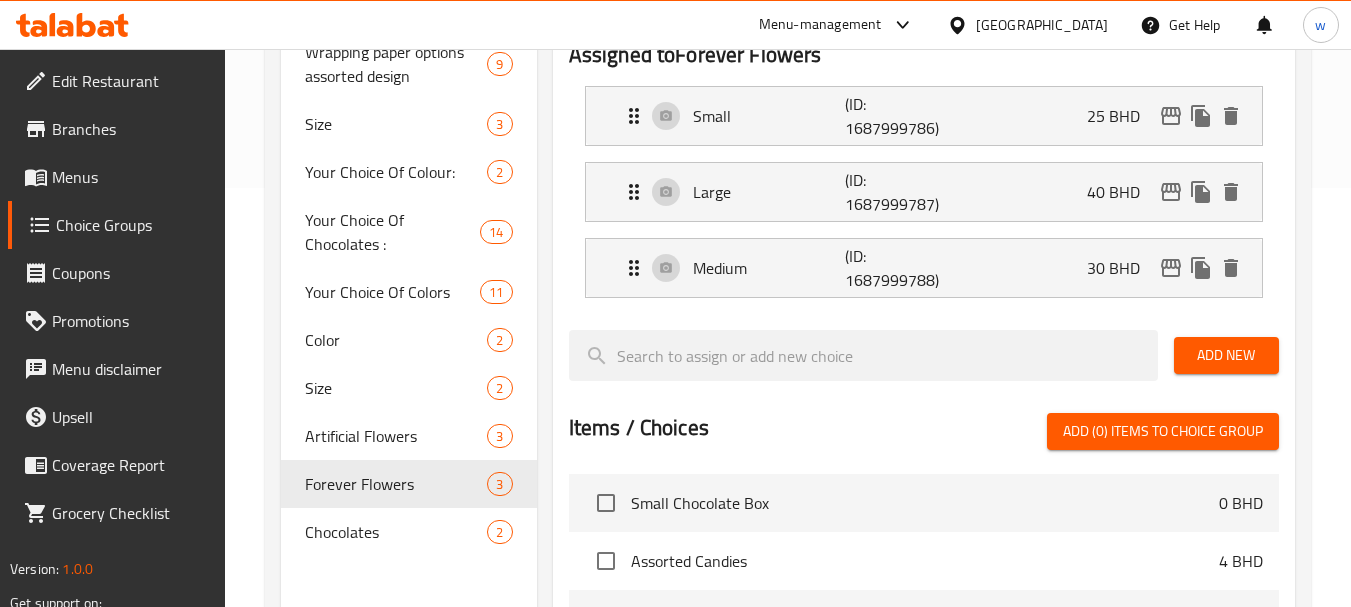 scroll, scrollTop: 200, scrollLeft: 0, axis: vertical 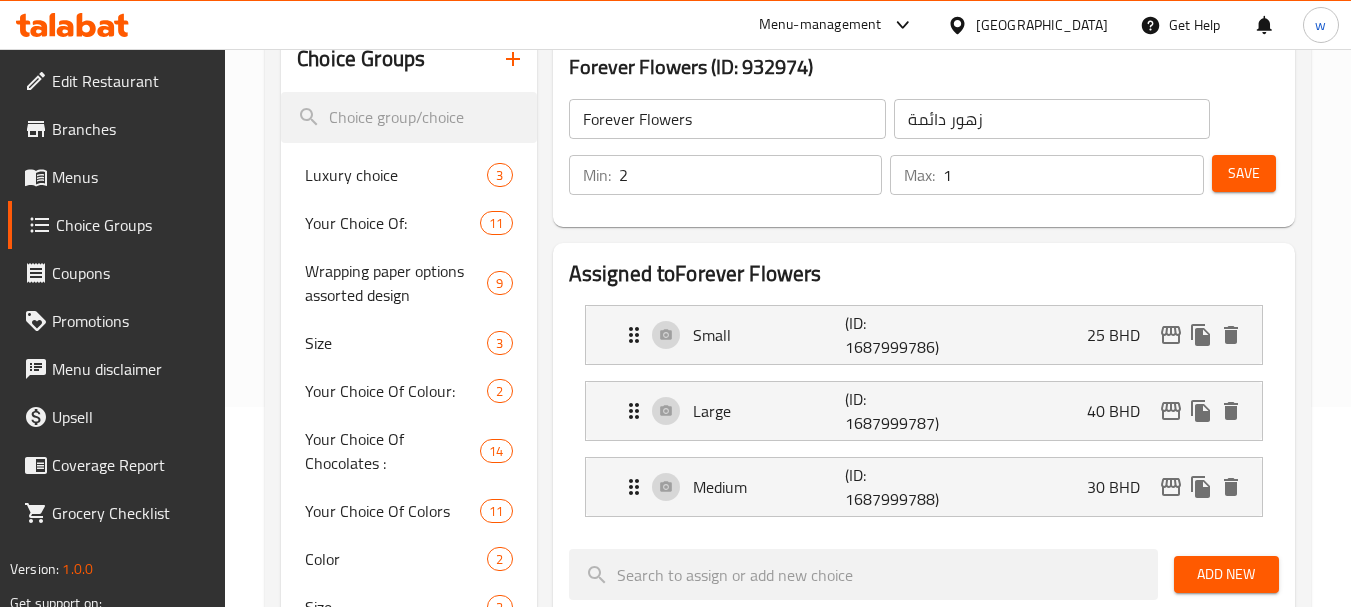 click on "2" at bounding box center (751, 175) 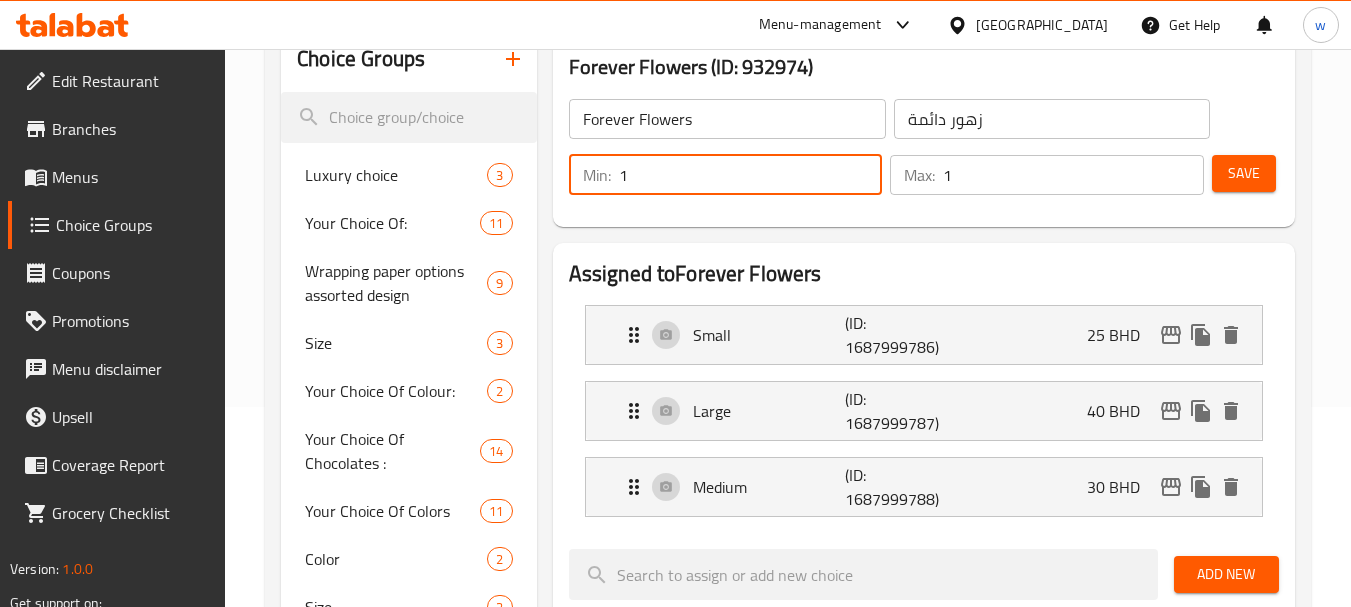 click on "1" at bounding box center [751, 175] 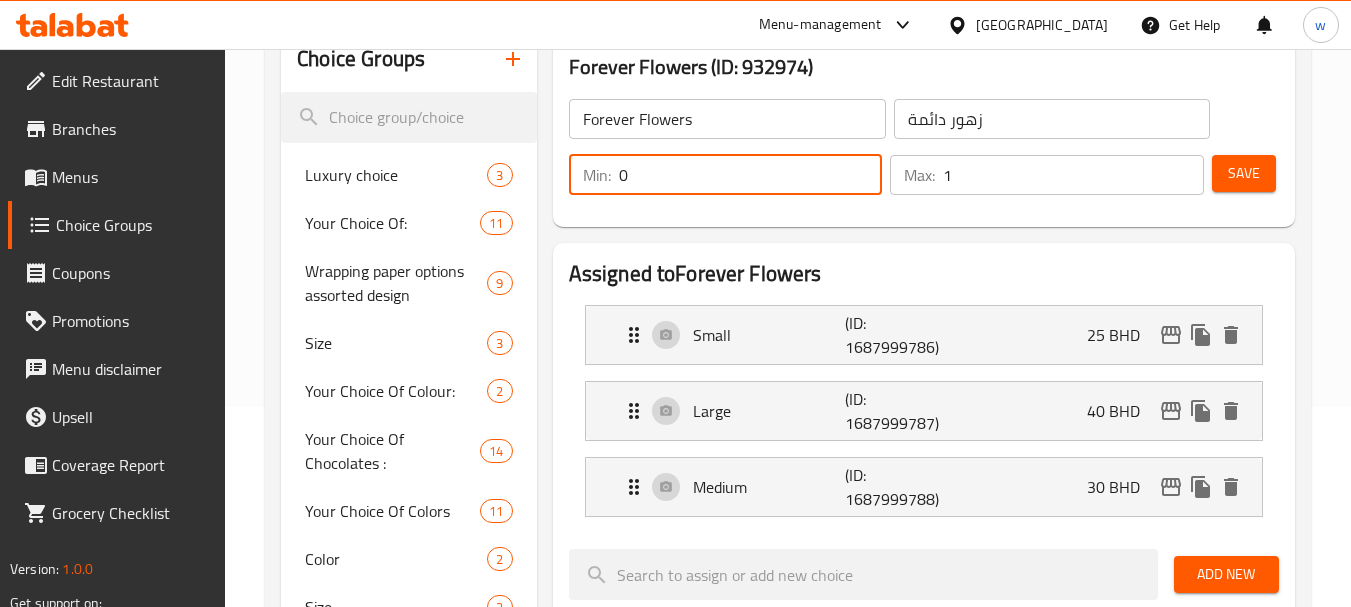click on "0" at bounding box center [751, 175] 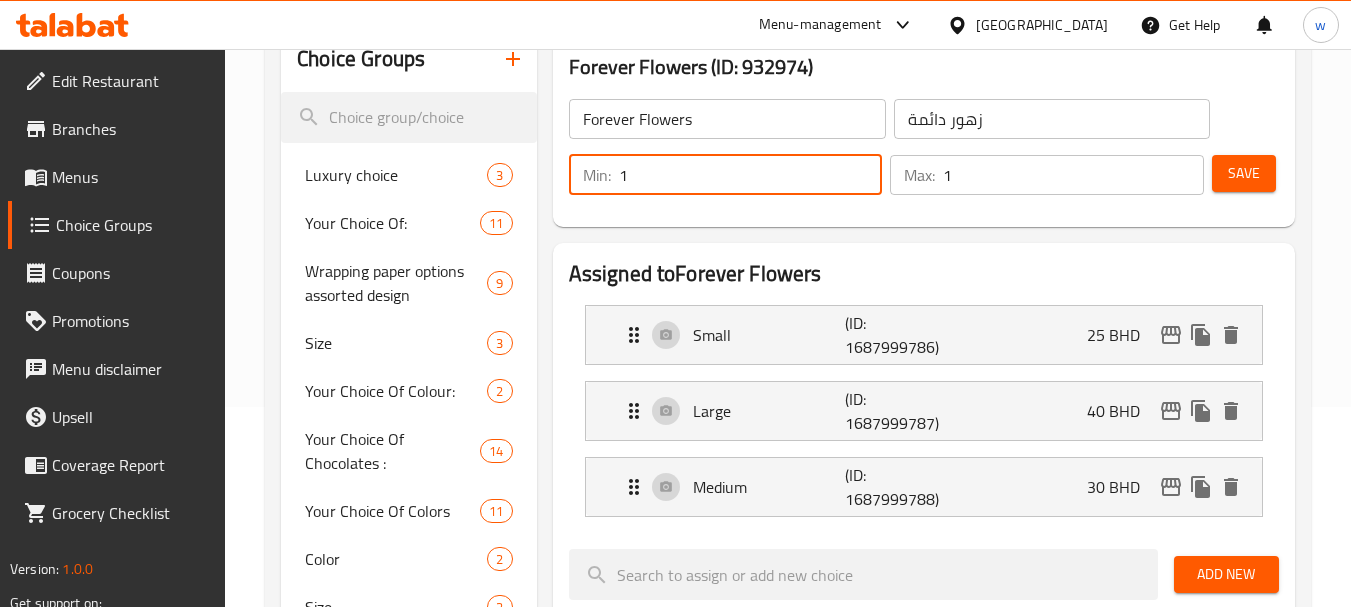 click on "1" at bounding box center [751, 175] 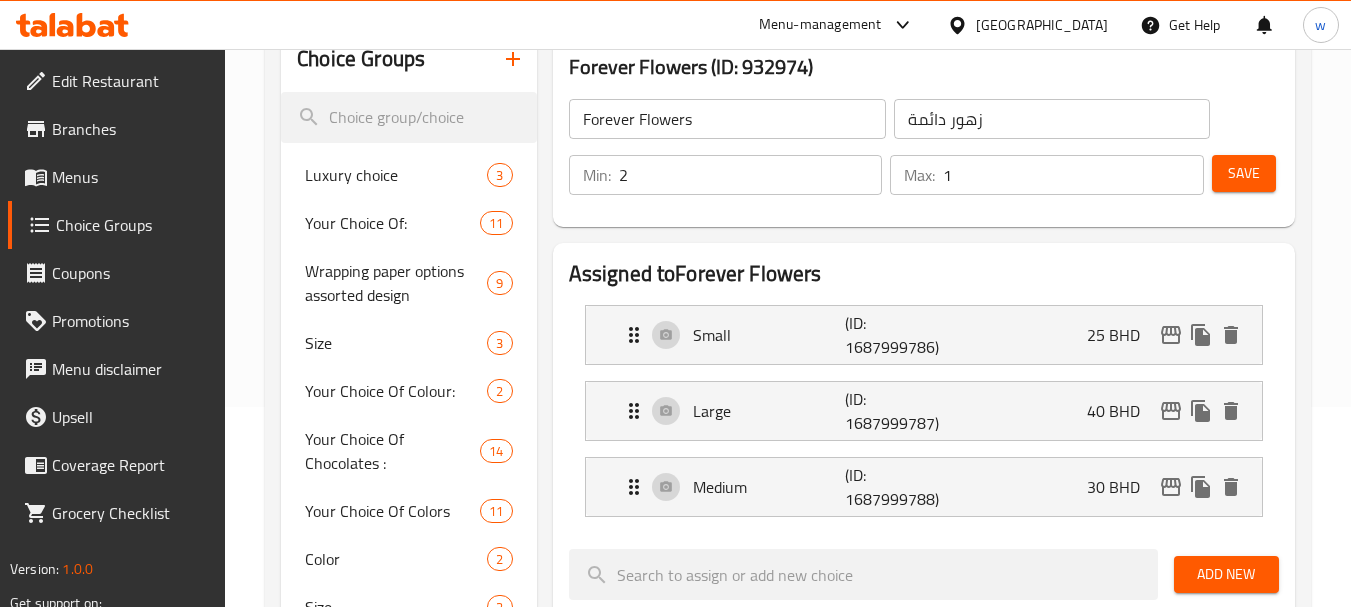 click on "2" at bounding box center (751, 175) 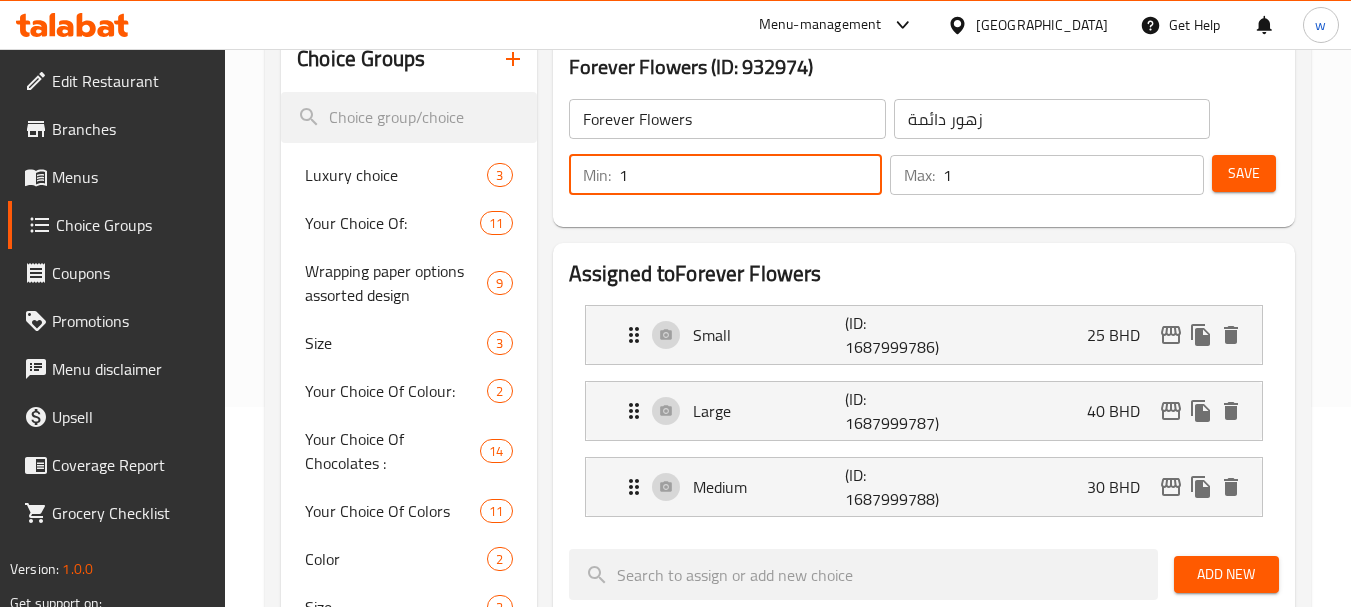 click on "1" at bounding box center [751, 175] 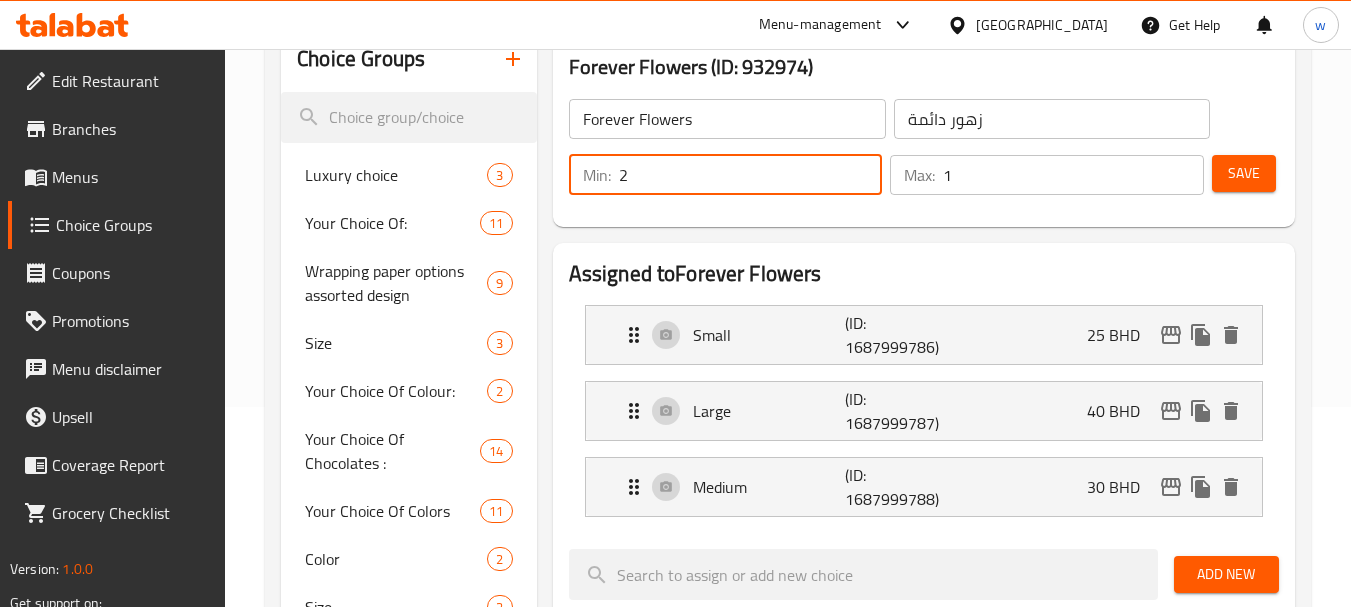 click on "2" at bounding box center [751, 175] 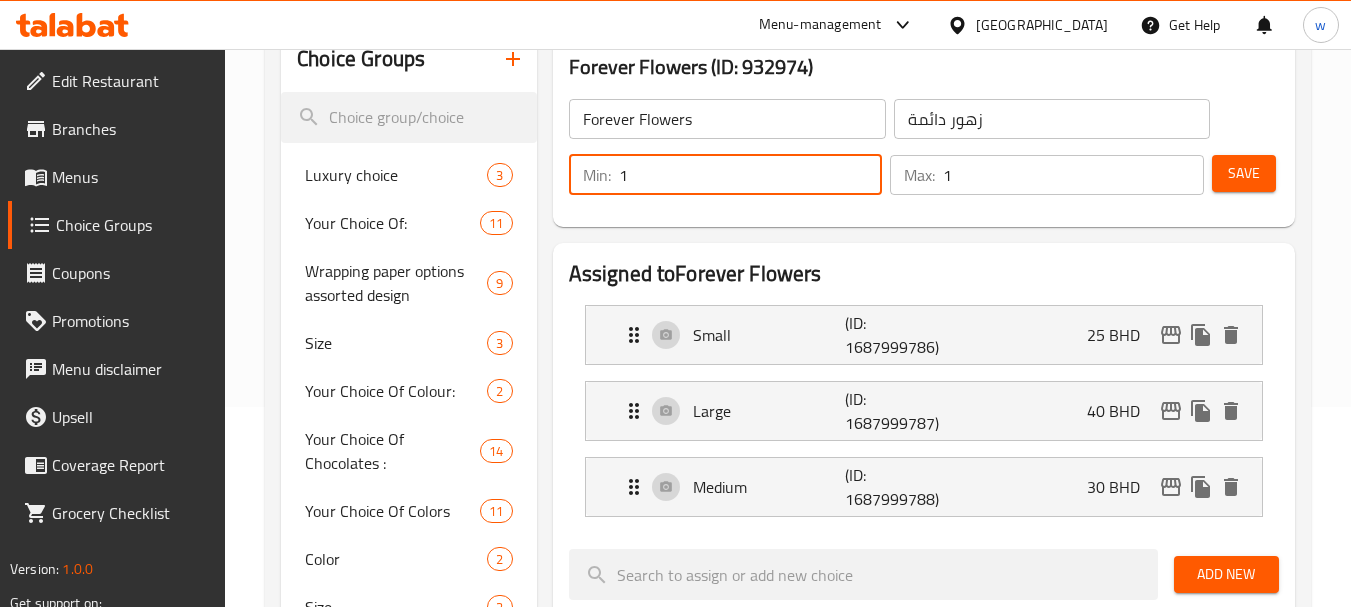 click on "1" at bounding box center [751, 175] 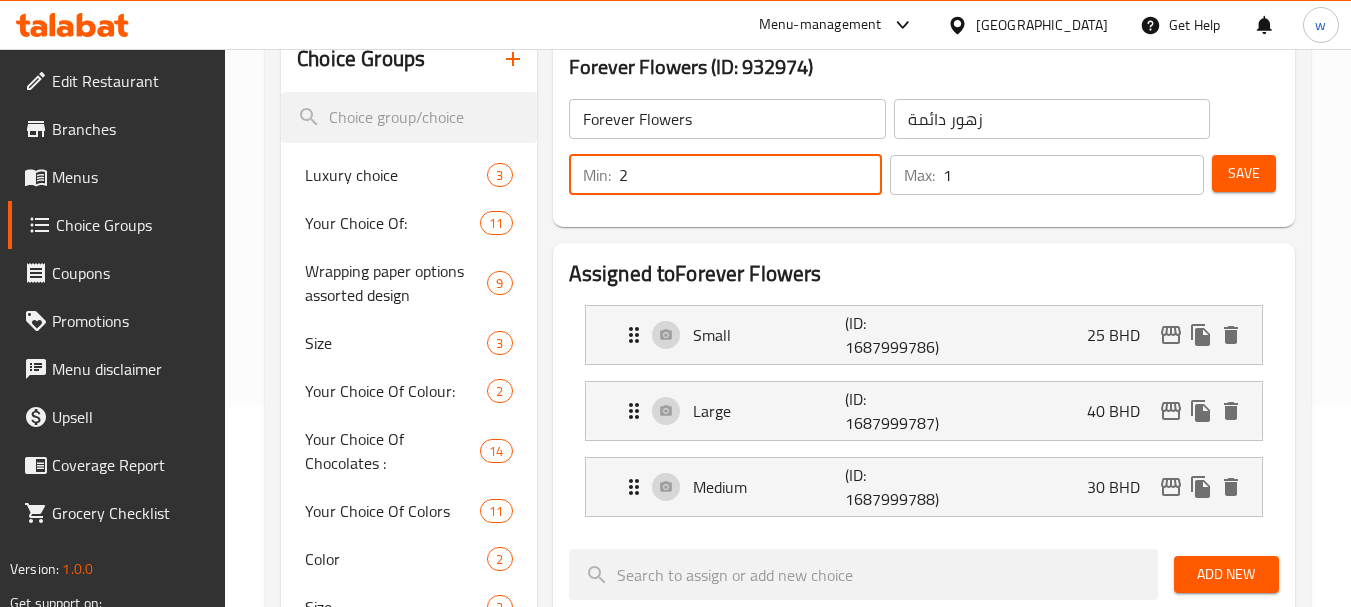 click on "2" at bounding box center [751, 175] 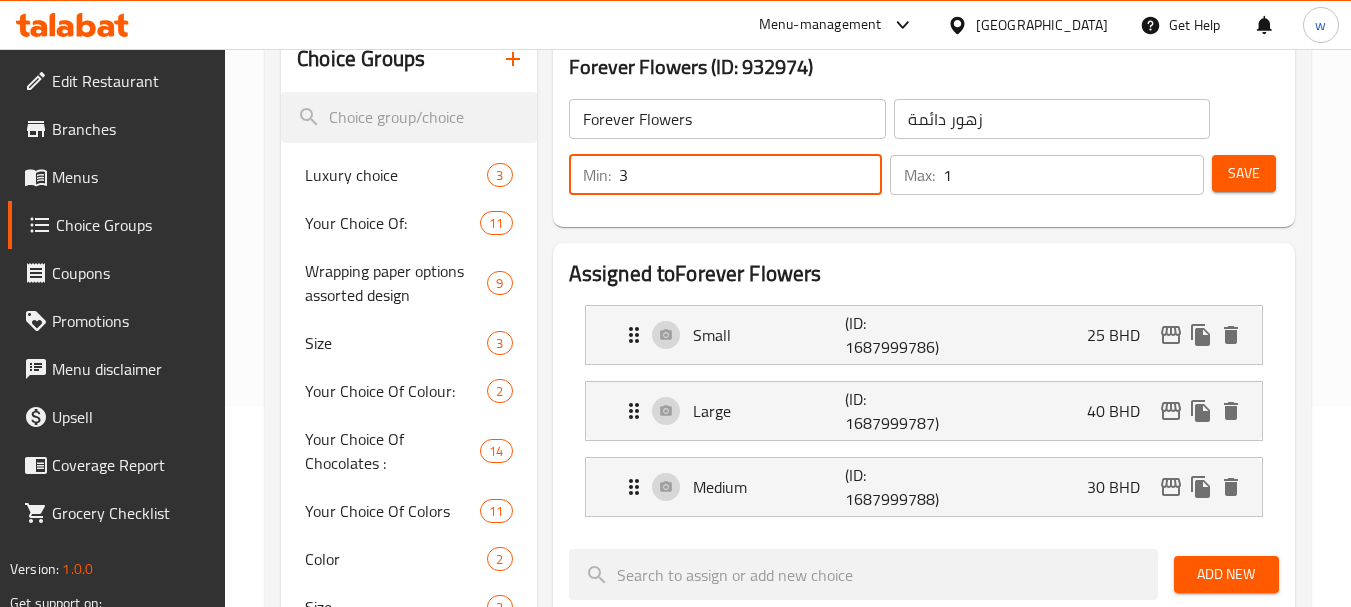 click on "3" at bounding box center [751, 175] 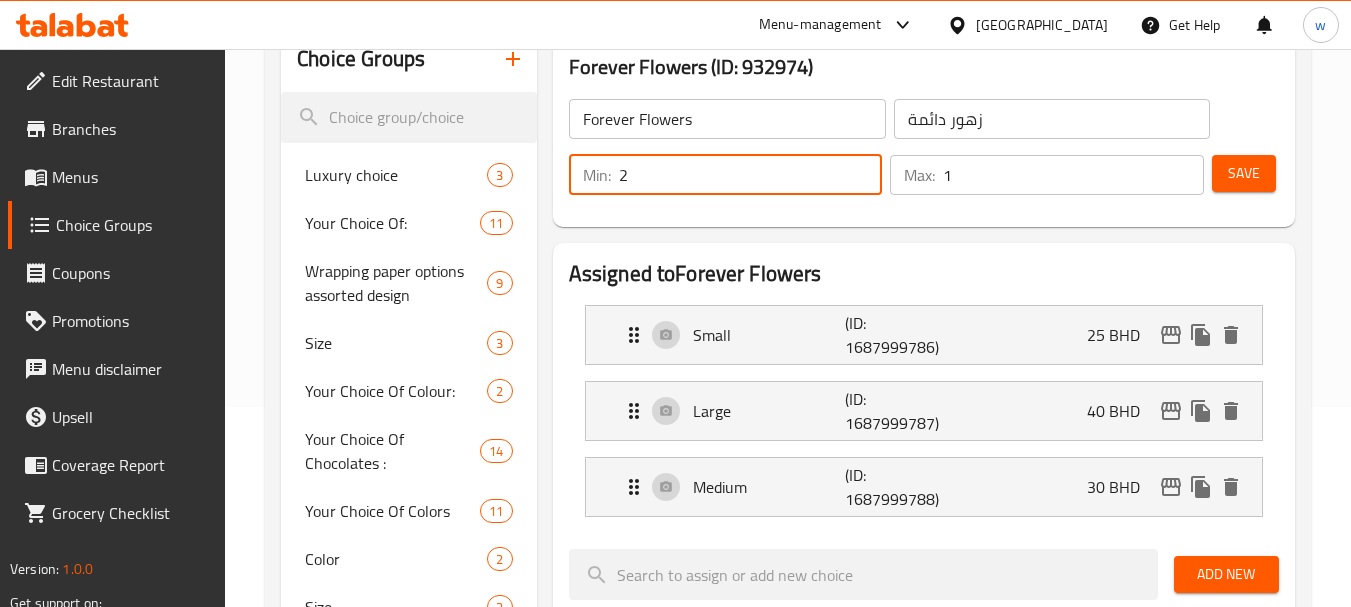 click on "2" at bounding box center [751, 175] 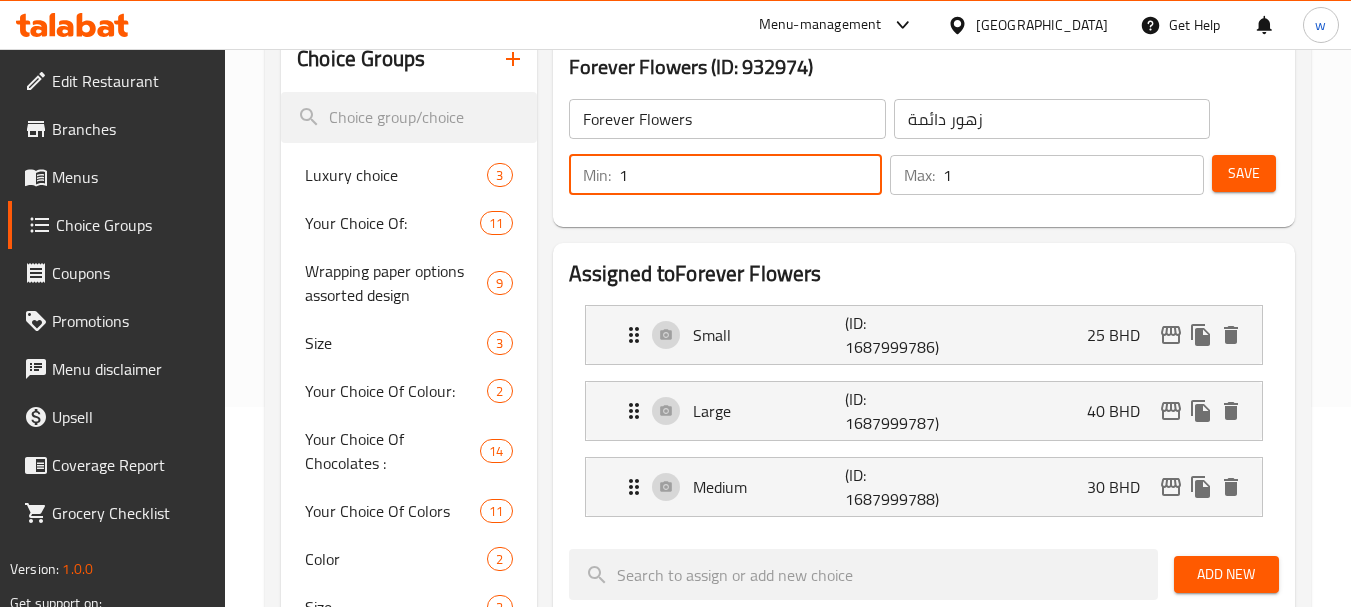 type on "1" 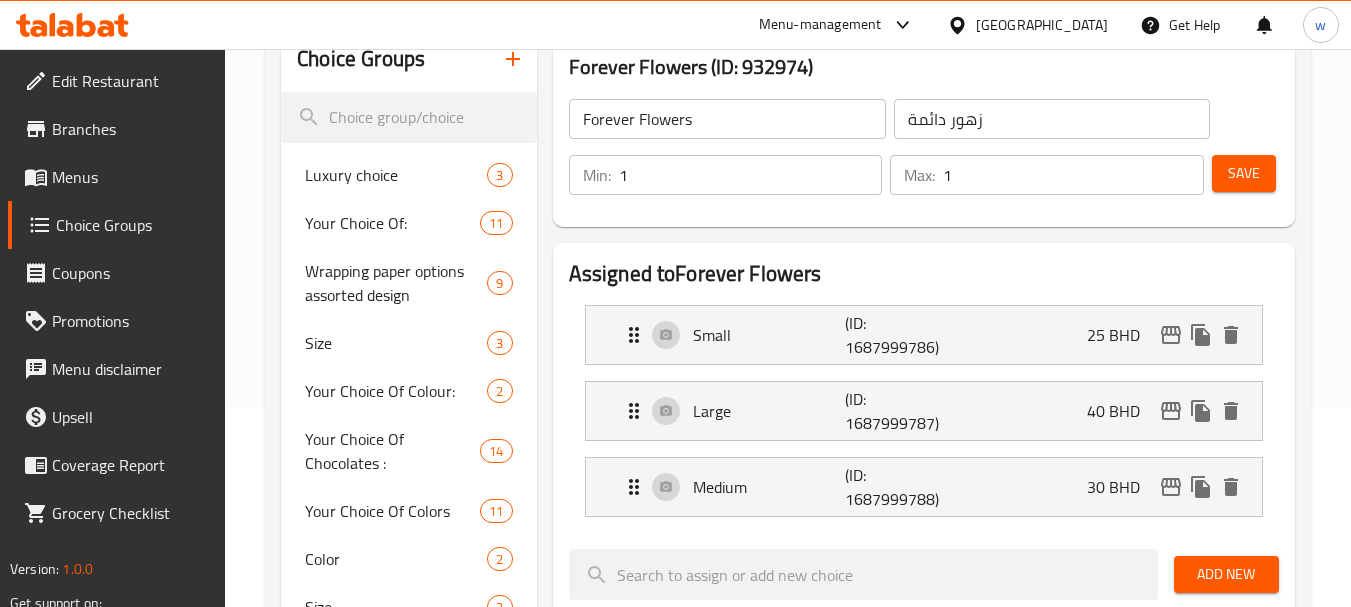 click on "Assigned to  Forever Flowers Small (ID: 1687999786) 25 BHD Name (En) Small Name (En) Name (Ar) صغير Name (Ar) Price BHD 25 Price Status Large (ID: 1687999787) 40 BHD Name (En) Large Name (En) Name (Ar) كبير Name (Ar) Price BHD 40 Price Status Medium (ID: 1687999788) 30 BHD Name (En) Medium Name (En) Name (Ar) واسطة Name (Ar) Price BHD 30 Price Status Add New Items / Choices Add (0) items to choice group Small Chocolate Box 0 BHD Assorted Candies 4 BHD Aj Assorted Chocolates 6.5 BHD Ferrero 6 BHD Pistachio Kunafa Bar 5 BHD Pistachio Cream Bar 1 BHD Saffron Bar 2 BHD Nutella With Nuts Bar 2 BHD Hazelnut Bar 2 BHD Salted Caramel Bar 2 BHD Rose Bar with Nuts 1 BHD Mix Assorted Chocolates 0 BHD 1 kg 24 BHD 250 g 7 BHD 500 g 14 BHD Hazelnut Praline Cream 0 BHD 500 g 14 BHD 1 kg 24 BHD 250 g 7 BHD Hazelnut Nuts 0 BHD 250g 7 BHD 500 g 14 BHD 1 kg 24 BHD Kunafa Pistachio 0 BHD 250 Gm 7 BHD 500 Gm 14 BHD 1 Kilo 24 BHD Pistachio Cream Praline 0 BHD 250 Gm 7 BHD 500 Gm 14 BHD 1 Kilo 24 BHD 0 BHD 250 Gm 7 BHD" at bounding box center [924, 654] 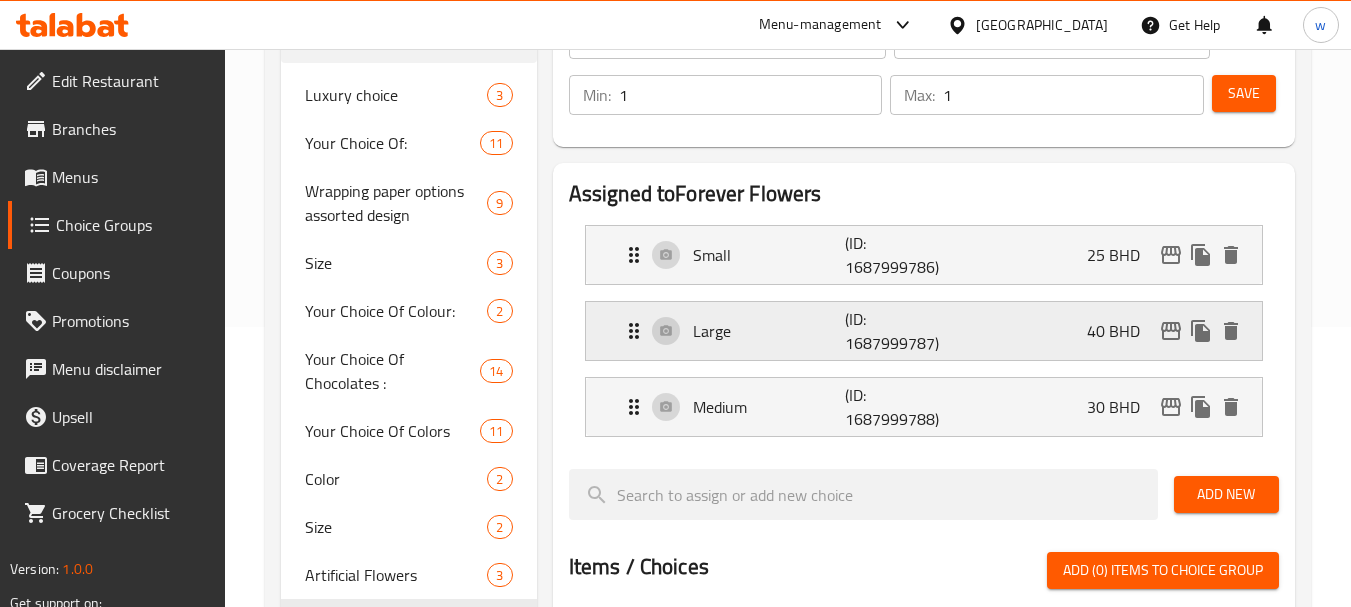 scroll, scrollTop: 200, scrollLeft: 0, axis: vertical 